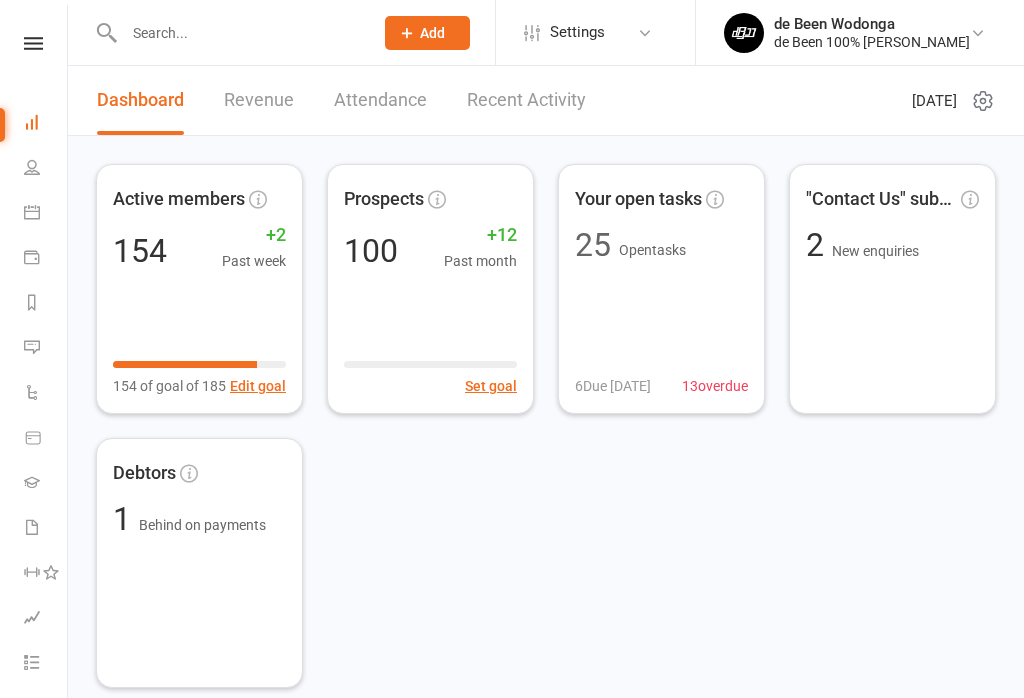 scroll, scrollTop: 292, scrollLeft: 0, axis: vertical 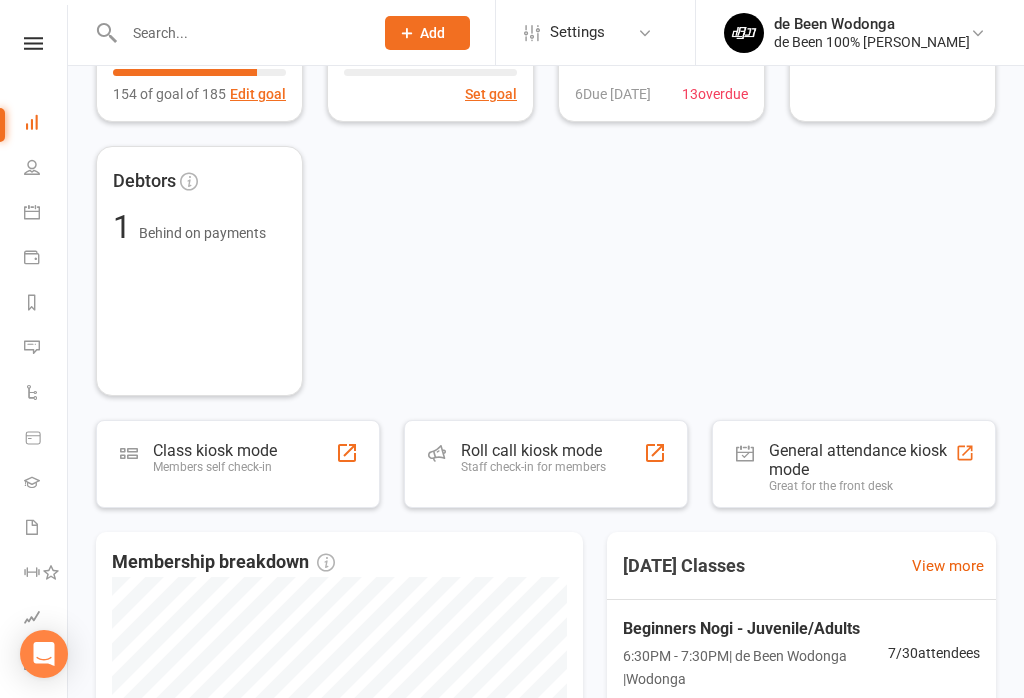 click on "Class kiosk mode Members self check-in" at bounding box center [238, 464] 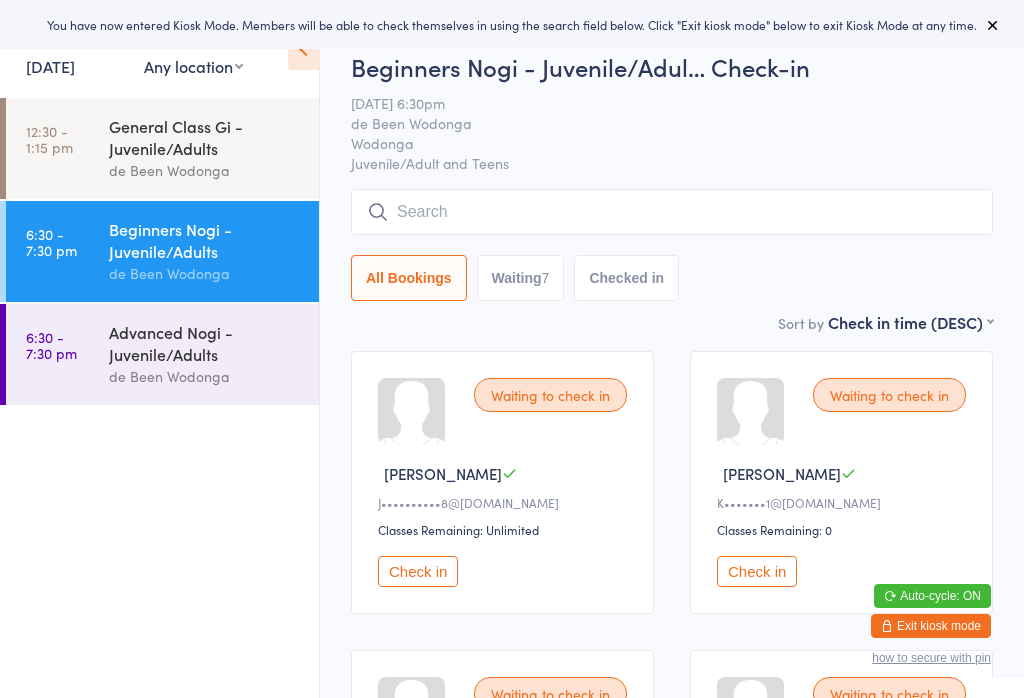 scroll, scrollTop: 0, scrollLeft: 0, axis: both 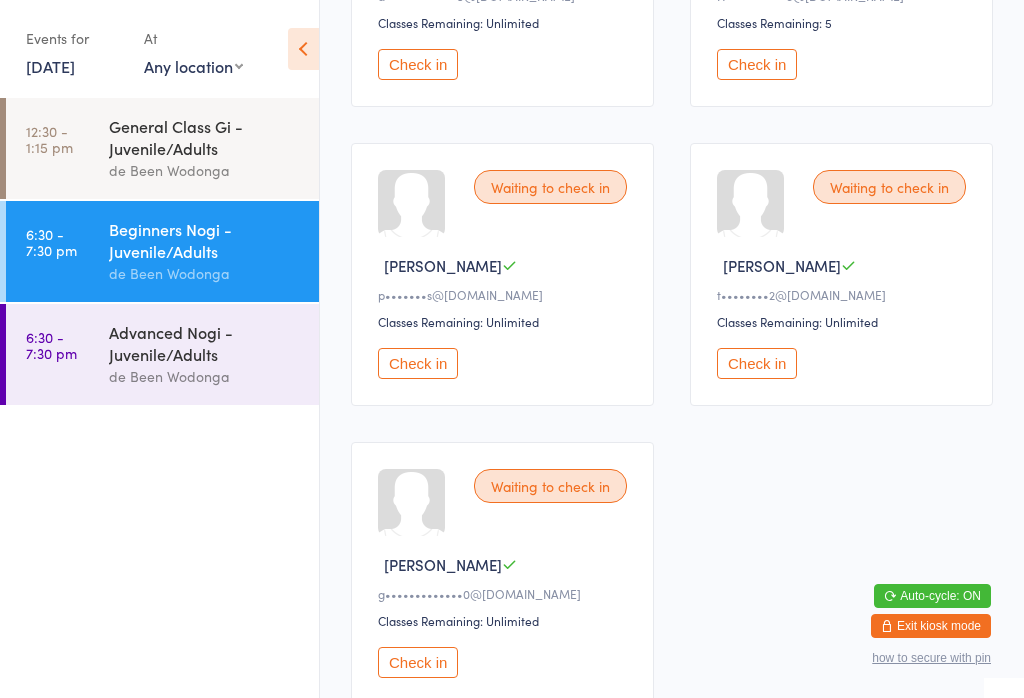 click on "Advanced Nogi - Juvenile/Adults" at bounding box center [205, 343] 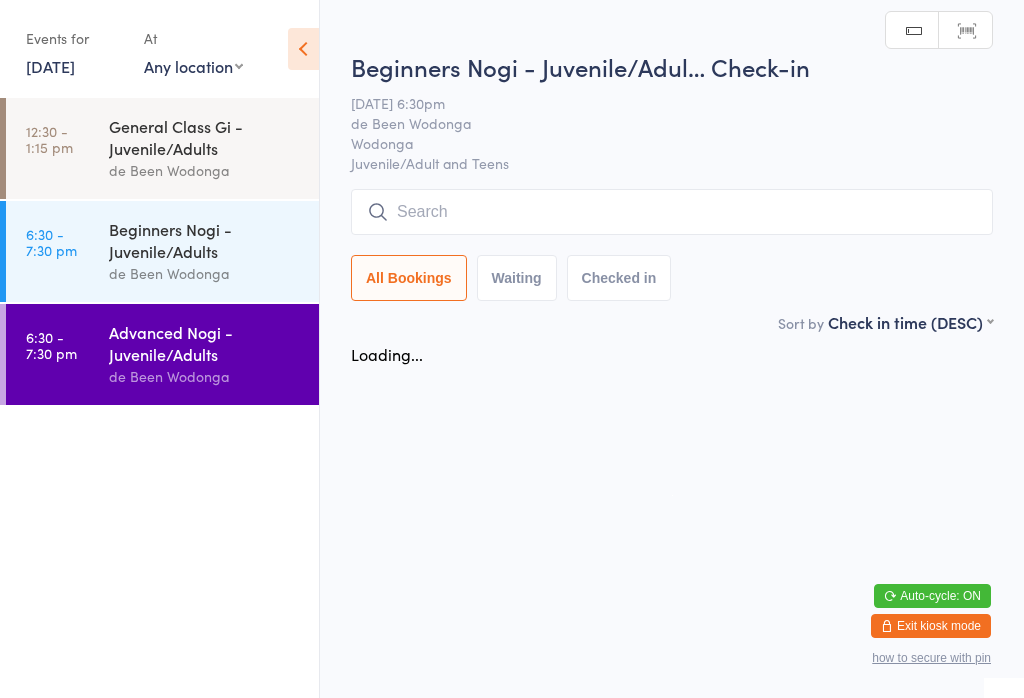 scroll, scrollTop: 0, scrollLeft: 0, axis: both 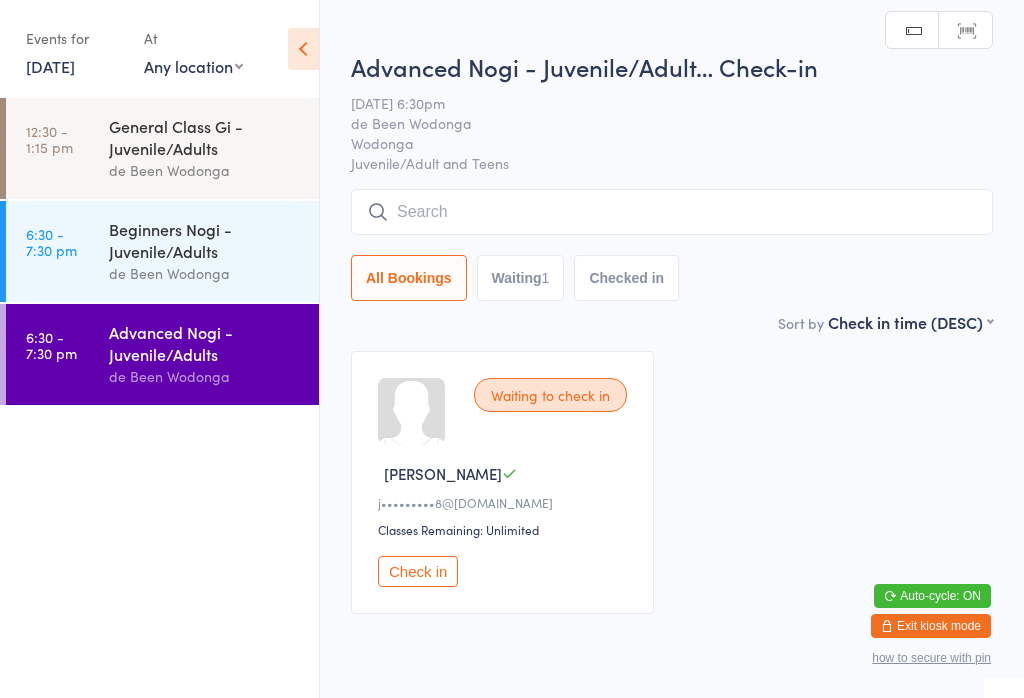 click on "Beginners Nogi - Juvenile/Adults" at bounding box center (205, 240) 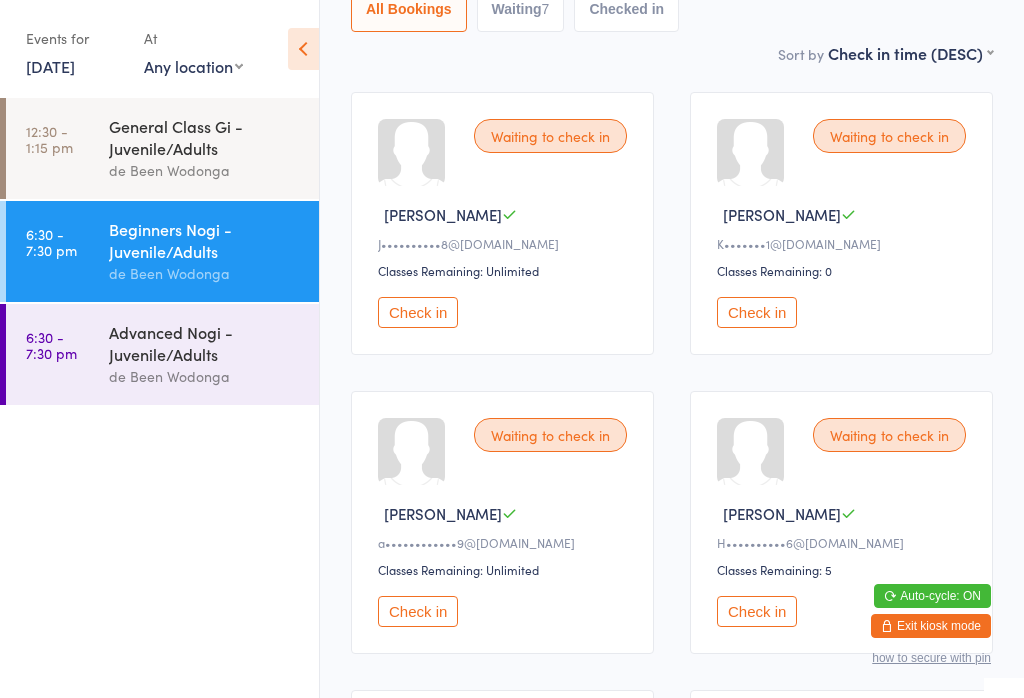 scroll, scrollTop: 257, scrollLeft: 0, axis: vertical 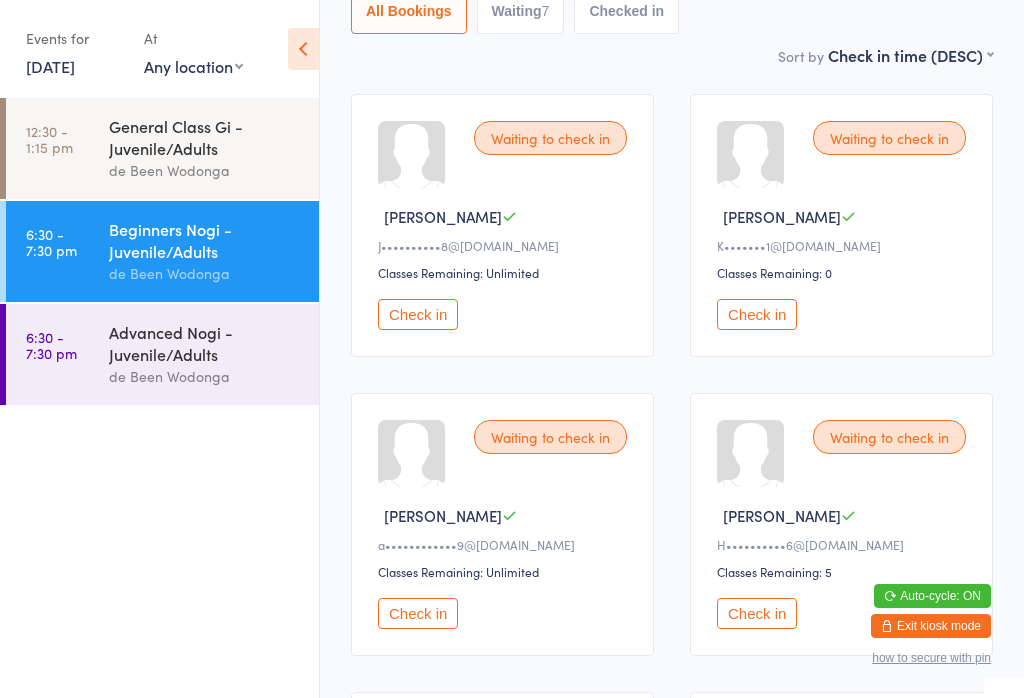 click on "de Been Wodonga" at bounding box center [205, 376] 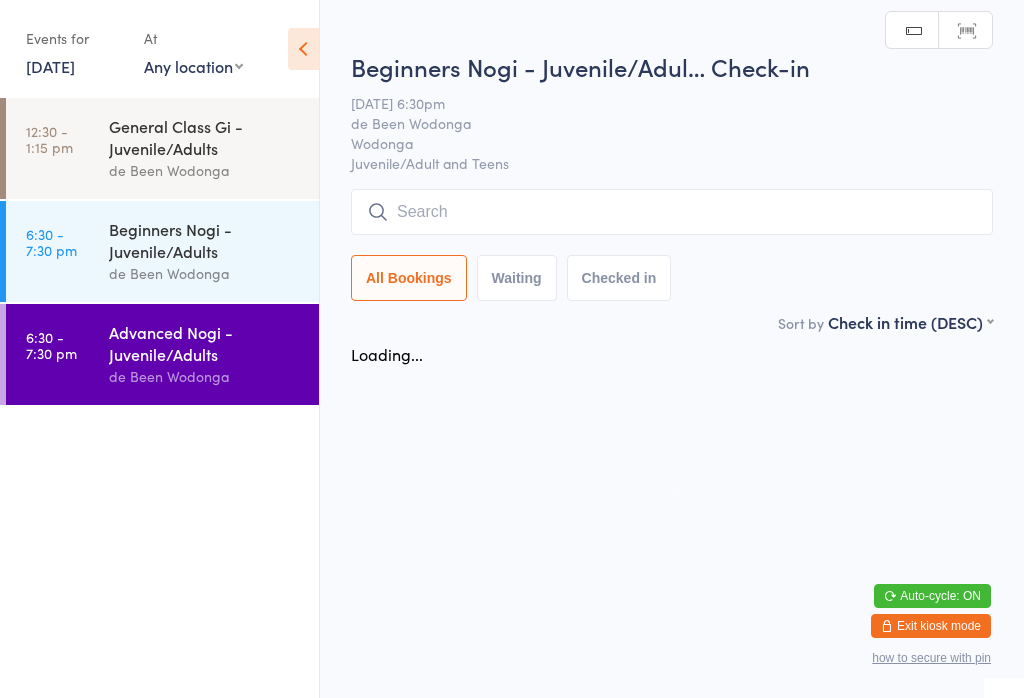 scroll, scrollTop: 0, scrollLeft: 0, axis: both 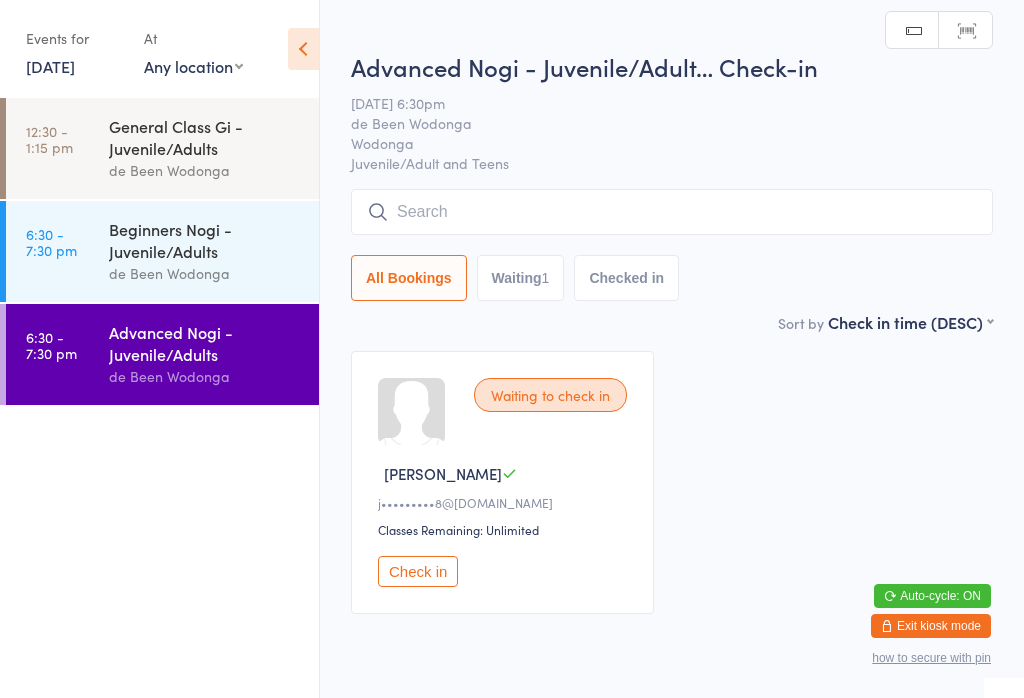 click on "Check in" at bounding box center (418, 571) 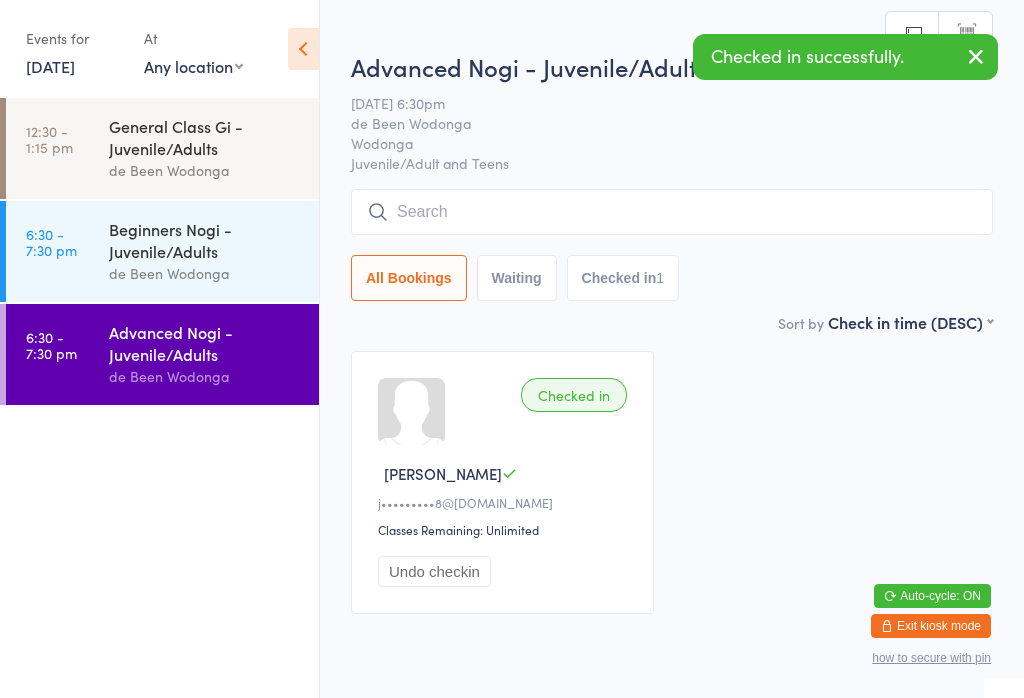 click on "de Been Wodonga" at bounding box center (205, 273) 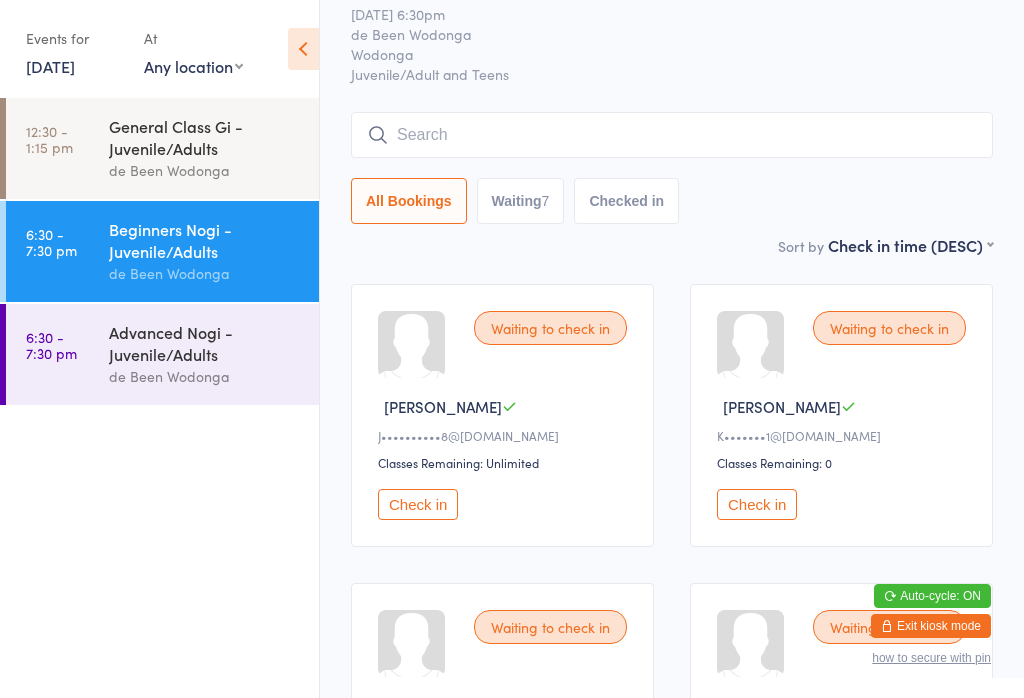 scroll, scrollTop: 0, scrollLeft: 0, axis: both 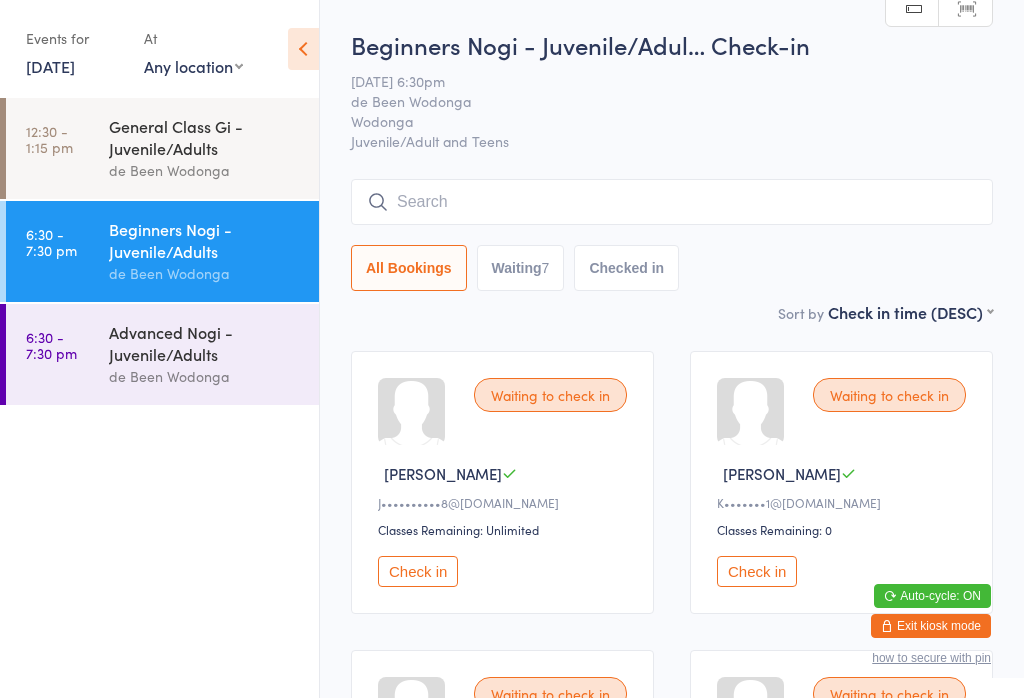 click at bounding box center [672, 202] 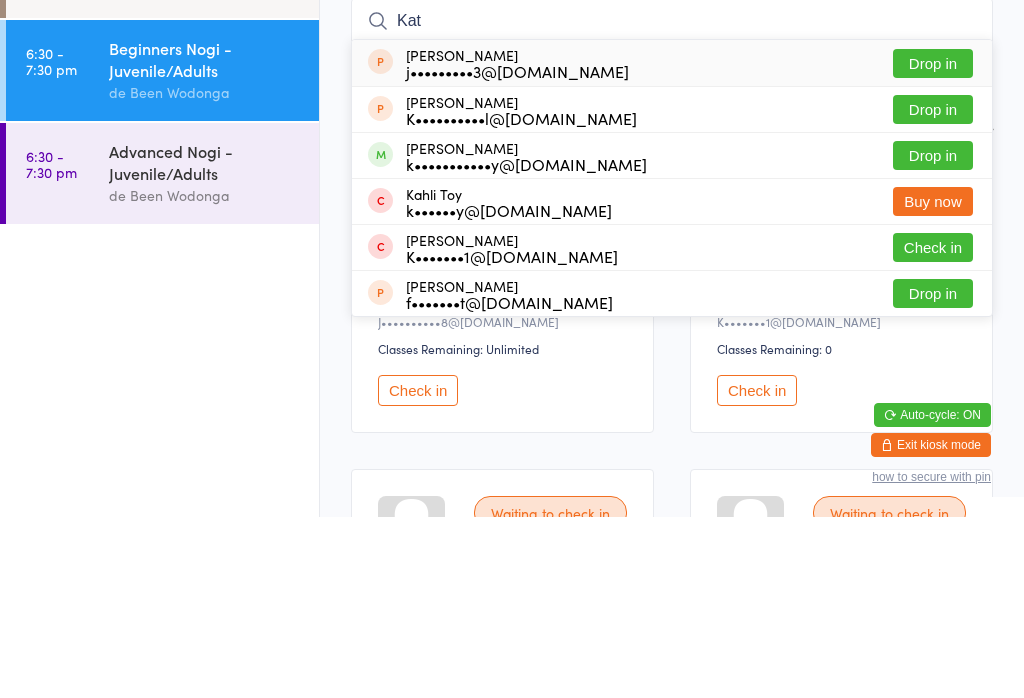 type on "Kat" 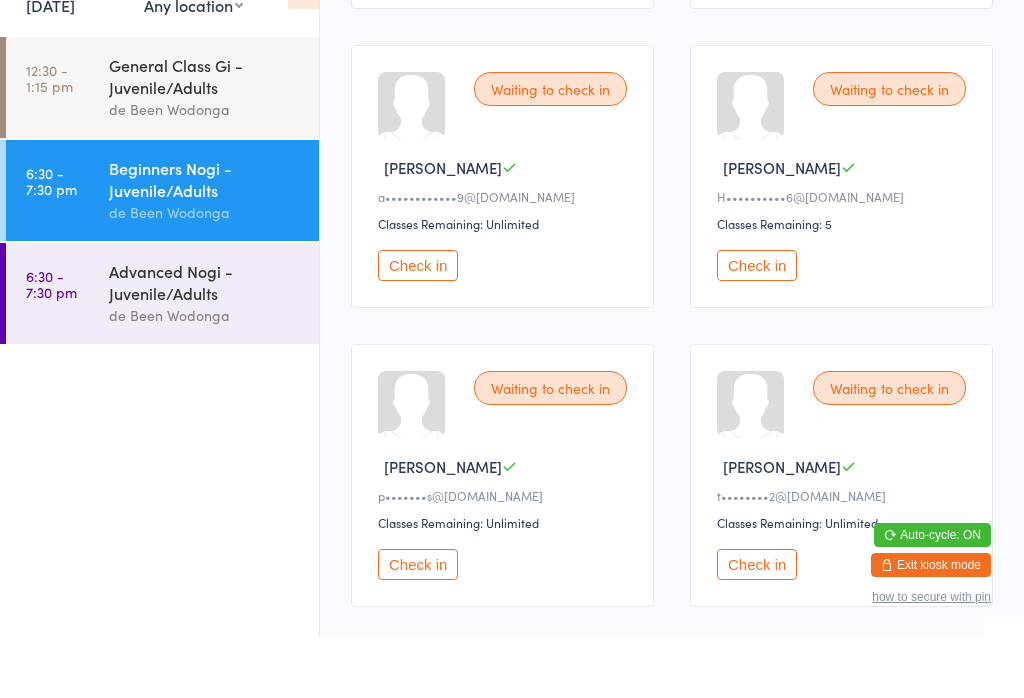 scroll, scrollTop: 533, scrollLeft: 0, axis: vertical 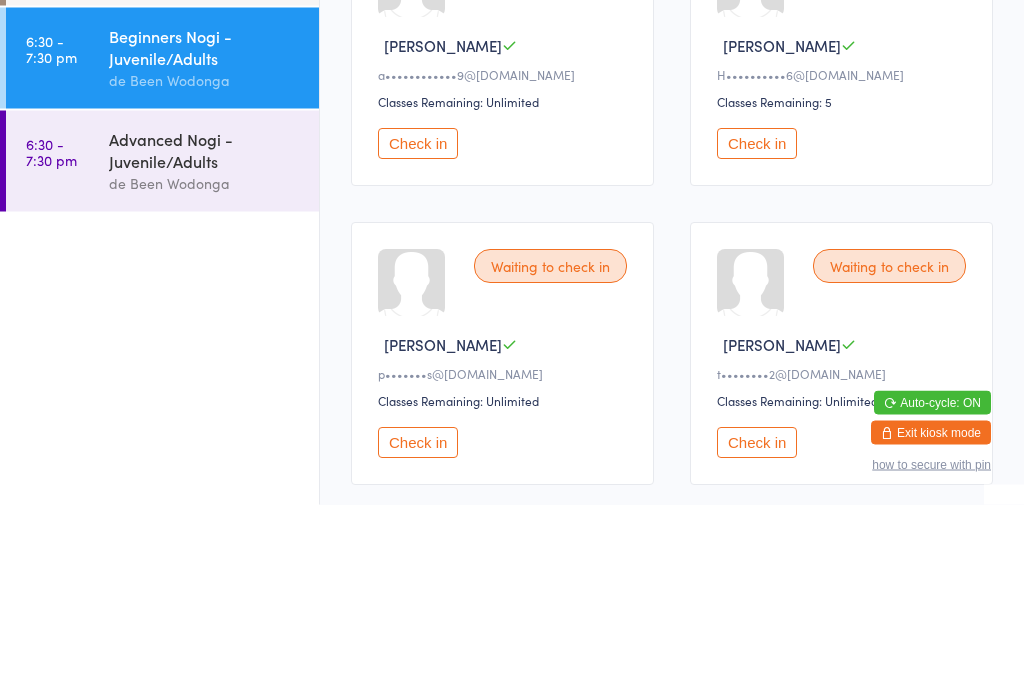 click on "6:30 - 7:30 pm Advanced Nogi - Juvenile/Adults de Been Wodonga" at bounding box center (162, 354) 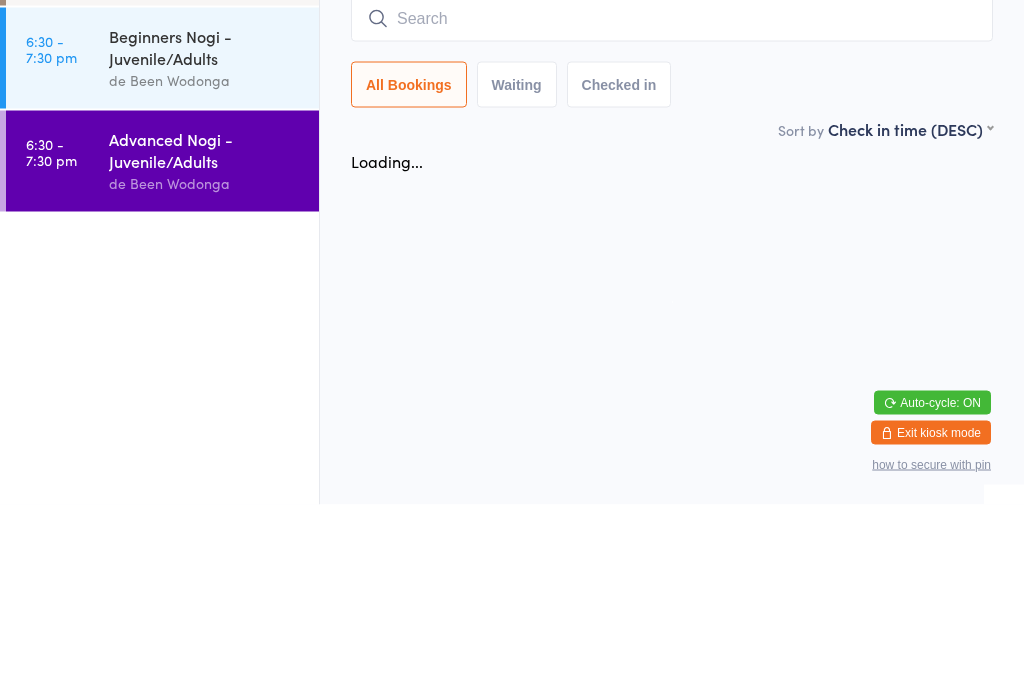 scroll, scrollTop: 0, scrollLeft: 0, axis: both 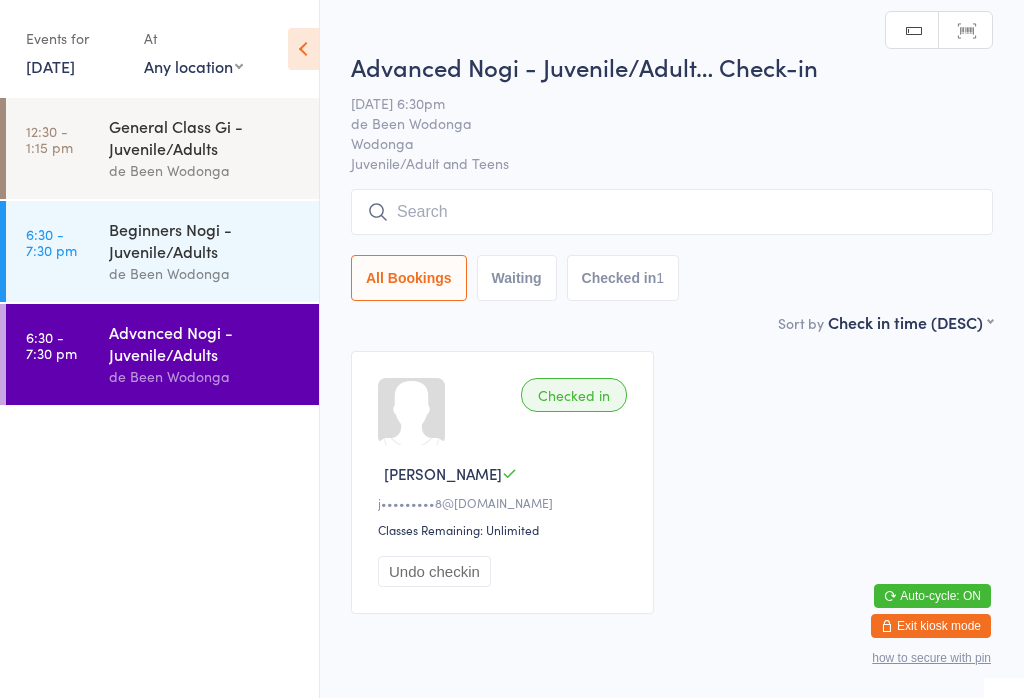 click on "Beginners Nogi - Juvenile/Adults" at bounding box center (205, 240) 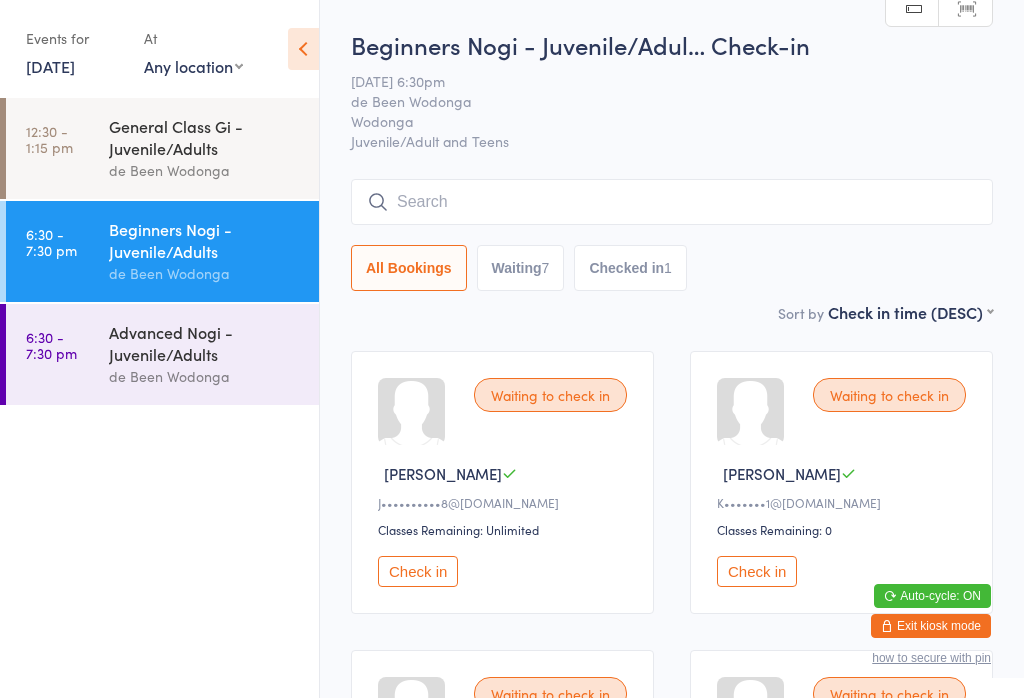click on "Advanced Nogi - Juvenile/Adults" at bounding box center (205, 343) 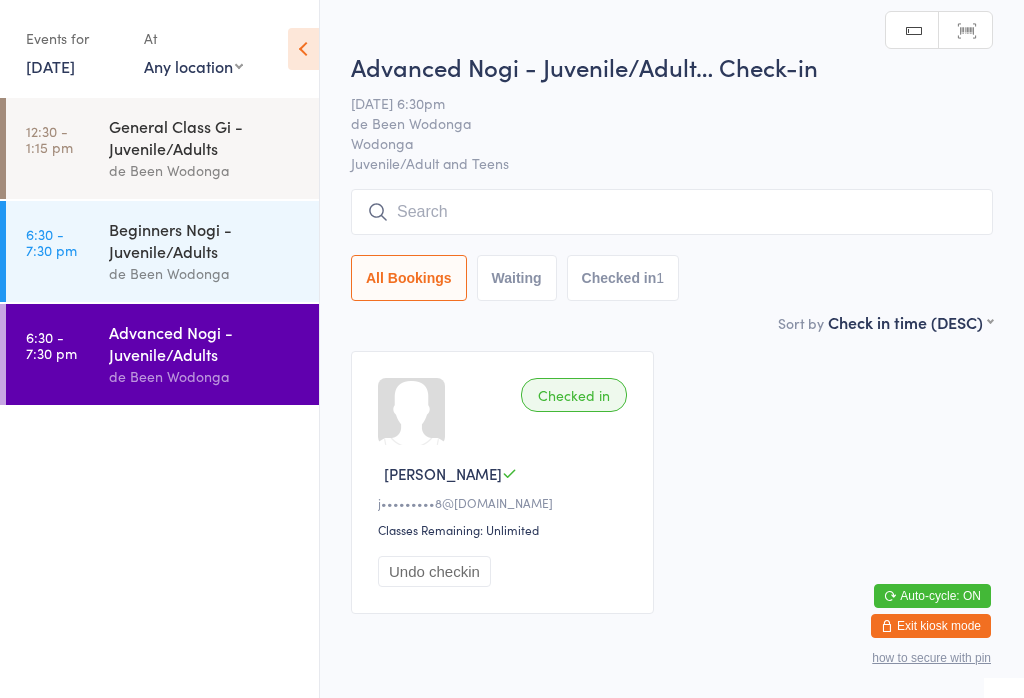 click at bounding box center (672, 212) 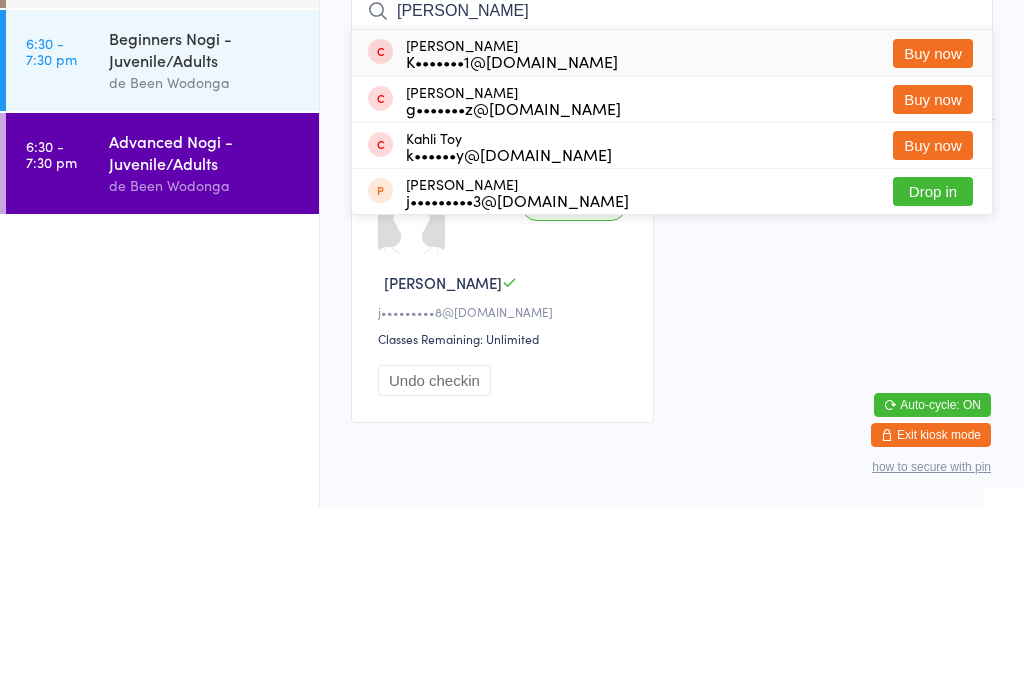 type on "[PERSON_NAME]" 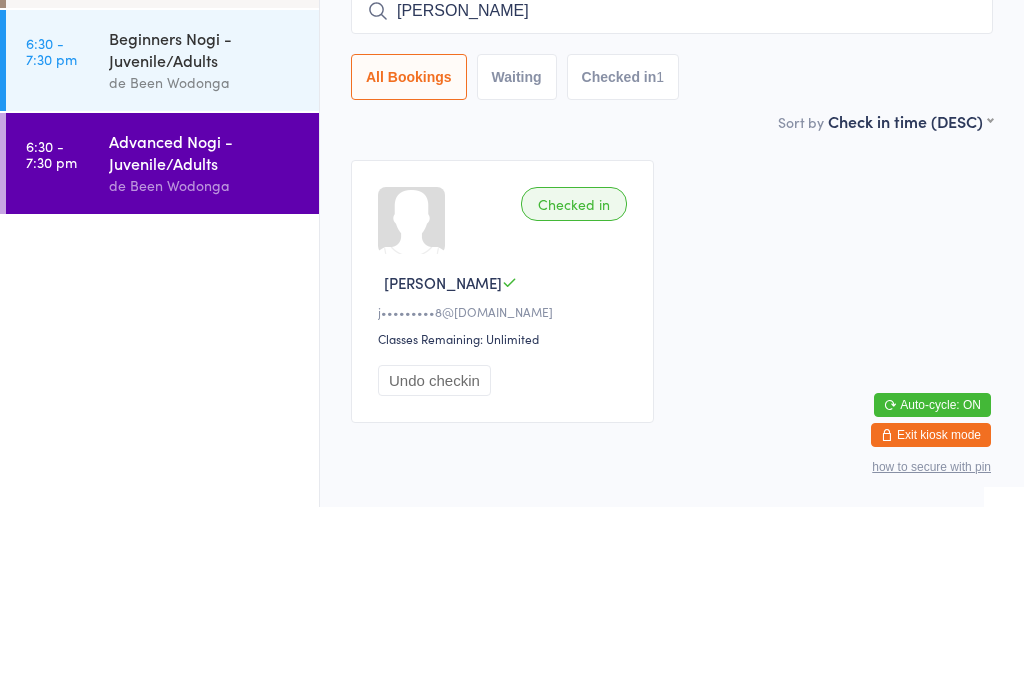 type 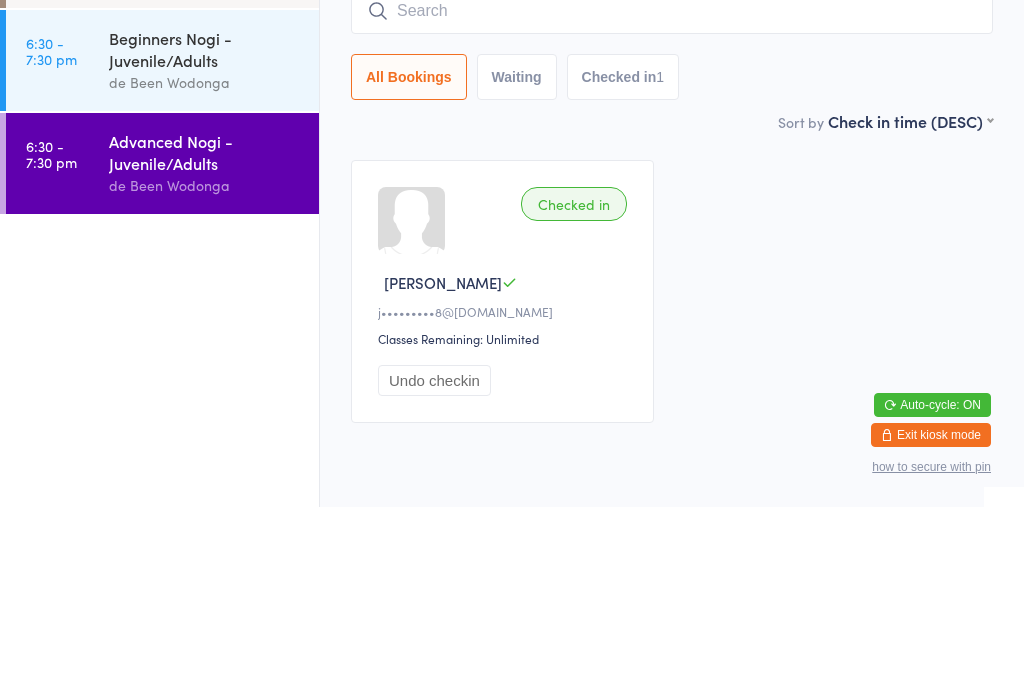 scroll, scrollTop: 67, scrollLeft: 0, axis: vertical 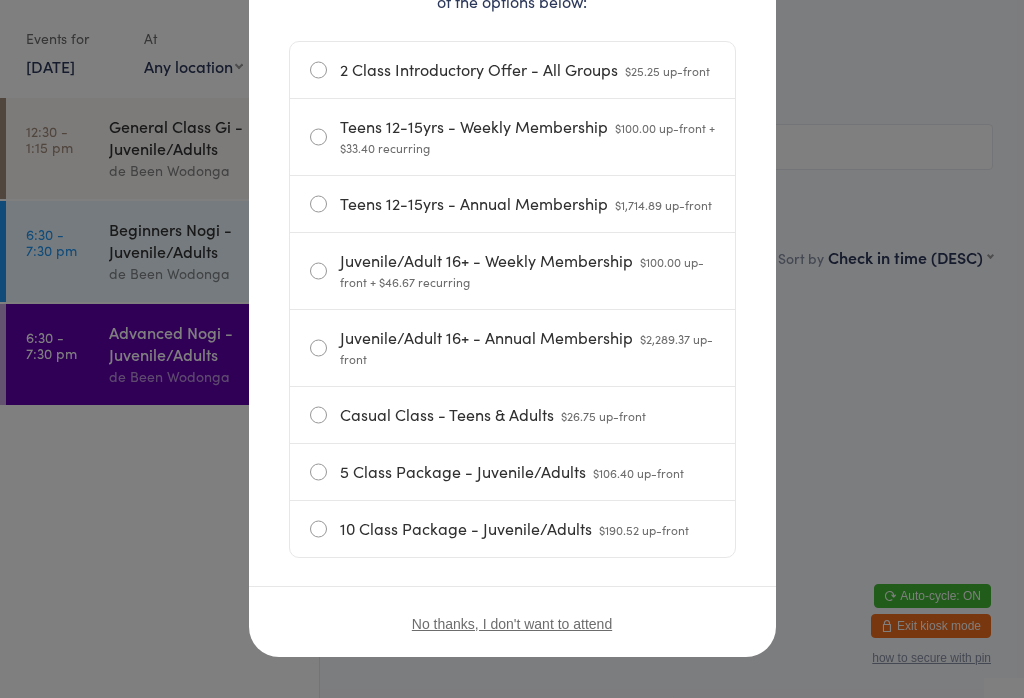click on "Hi [PERSON_NAME]! It looks like you've run out of passes [DATE]. Please select one of the options below: 2 Class Introductory Offer - All Groups  $25.25 up-front Teens 12-15yrs - Weekly Membership  $100.00 up-front + $33.40 recurring Teens 12-15yrs - Annual Membership  $1,714.89 up-front Juvenile/Adult 16+ - Weekly Membership  $100.00 up-front + $46.67 recurring Juvenile/Adult 16+ - Annual Membership  $2,289.37 up-front Casual Class - Teens & Adults  $26.75 up-front 5 Class Package - Juvenile/Adults  $106.40 up-front 10 Class Package - Juvenile/Adults  $190.52 up-front No thanks, I don't want to attend" at bounding box center (512, 349) 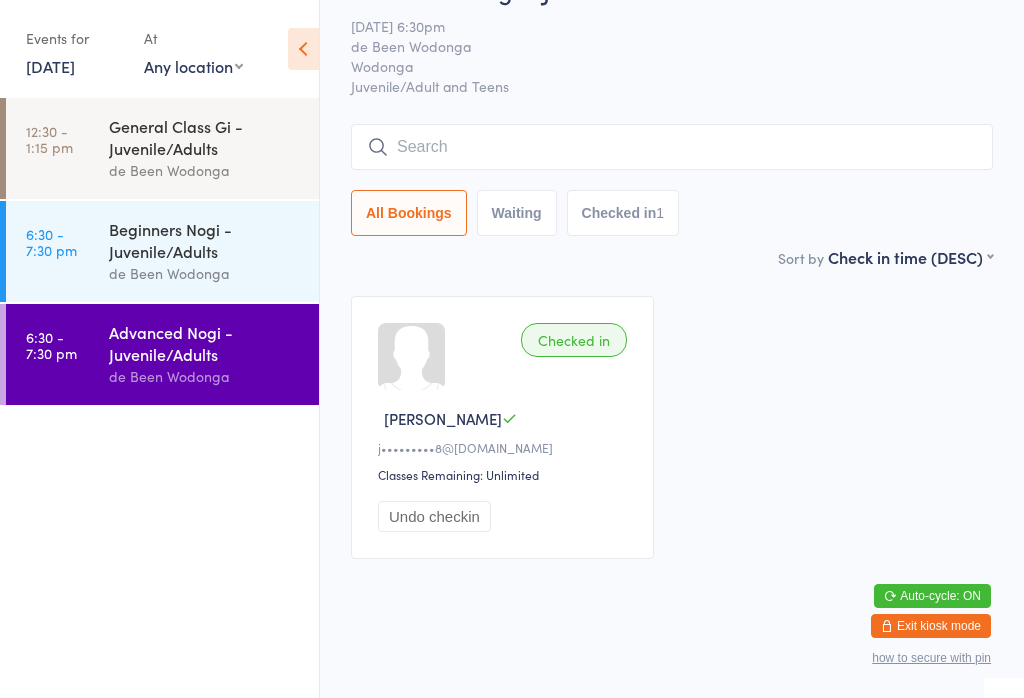 click on "12:30 - 1:15 pm General Class Gi - Juvenile/Adults de Been Wodonga 6:30 - 7:30 pm Beginners Nogi - Juvenile/Adults de Been Wodonga 6:30 - 7:30 pm Advanced Nogi - Juvenile/Adults de Been Wodonga" at bounding box center (159, 398) 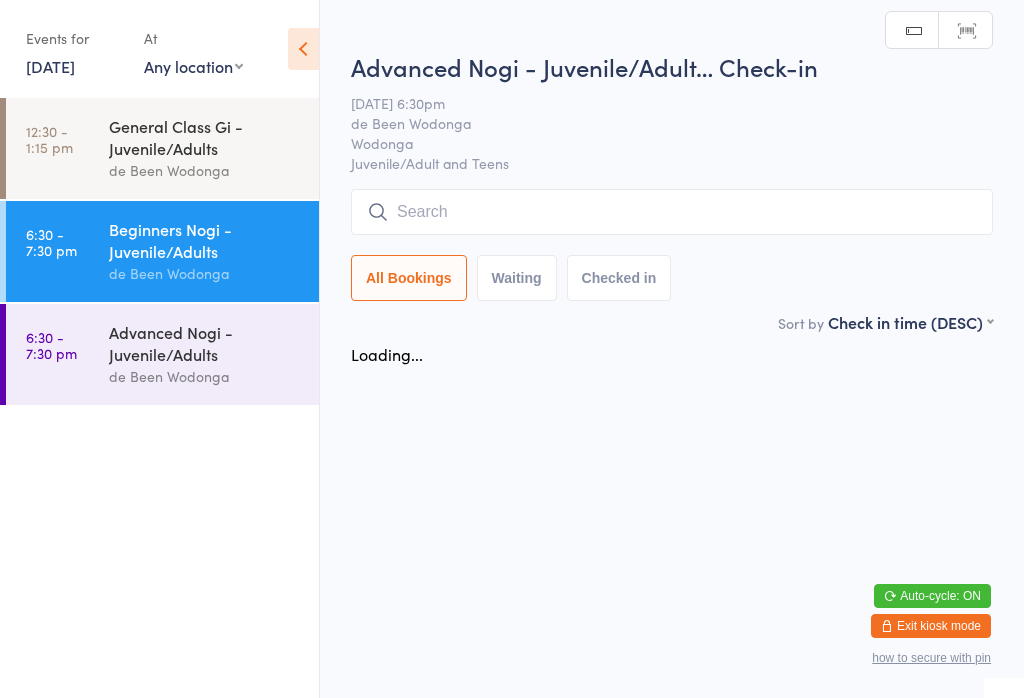 scroll, scrollTop: 0, scrollLeft: 0, axis: both 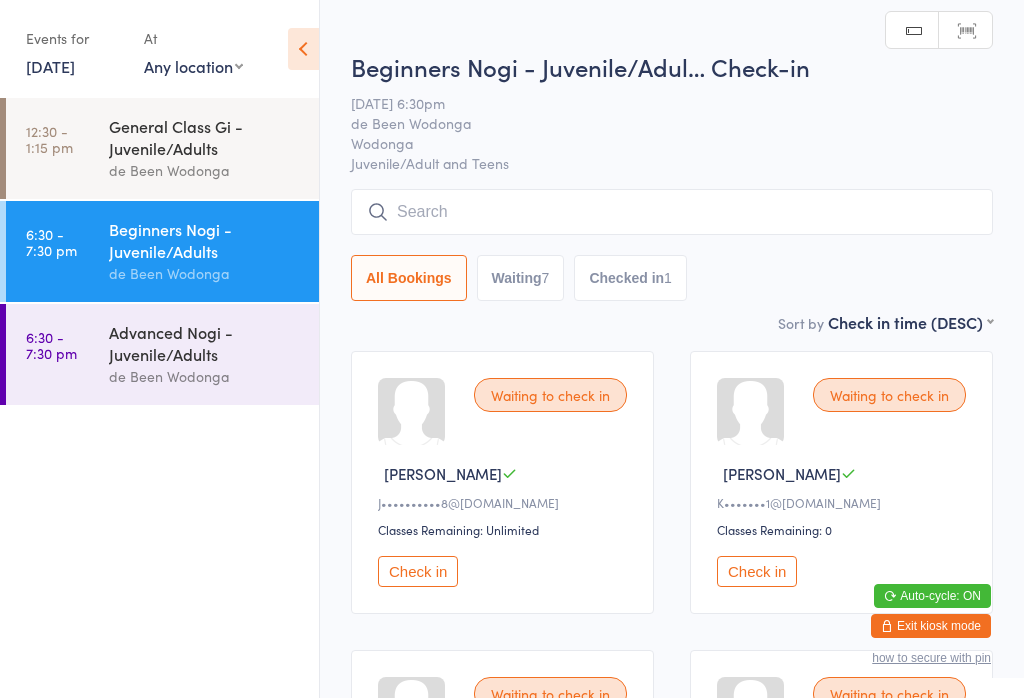 click at bounding box center [672, 212] 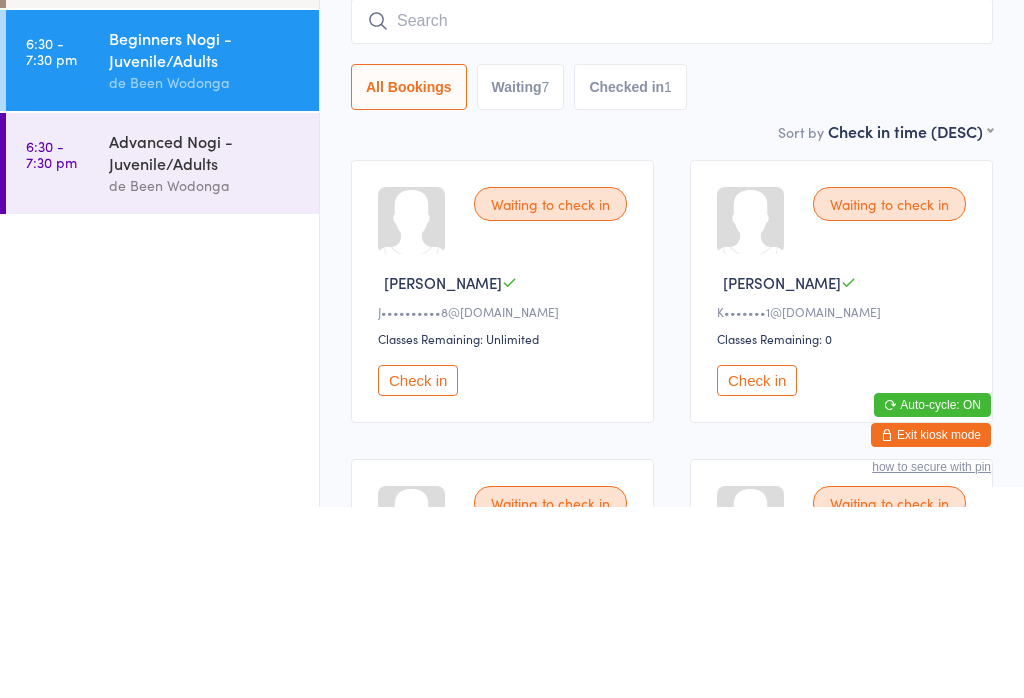 type on "J" 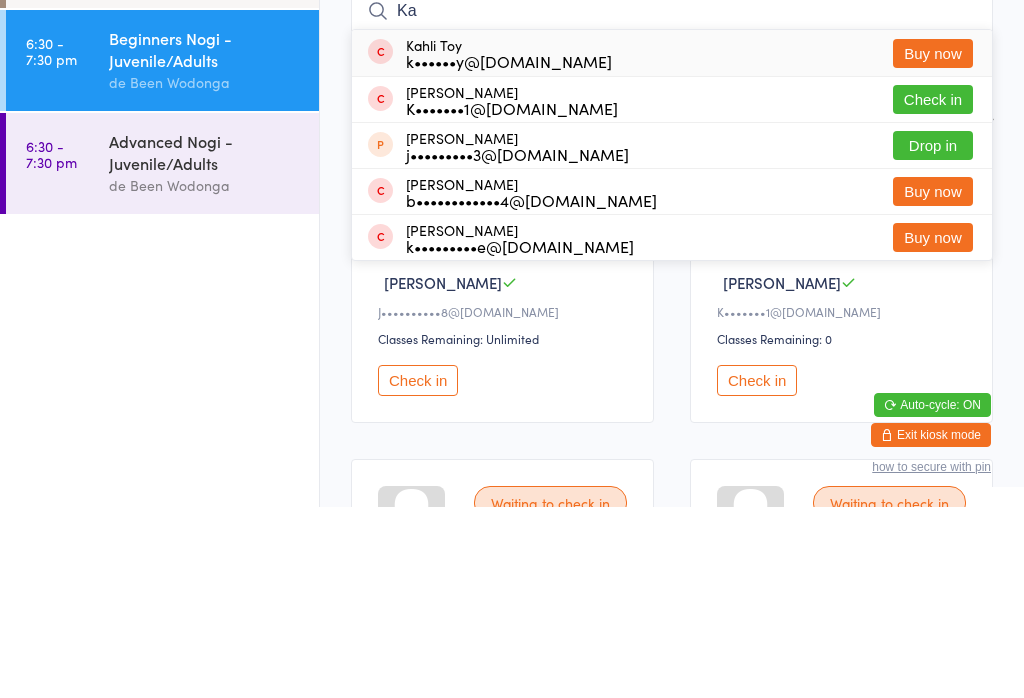 type on "Ka" 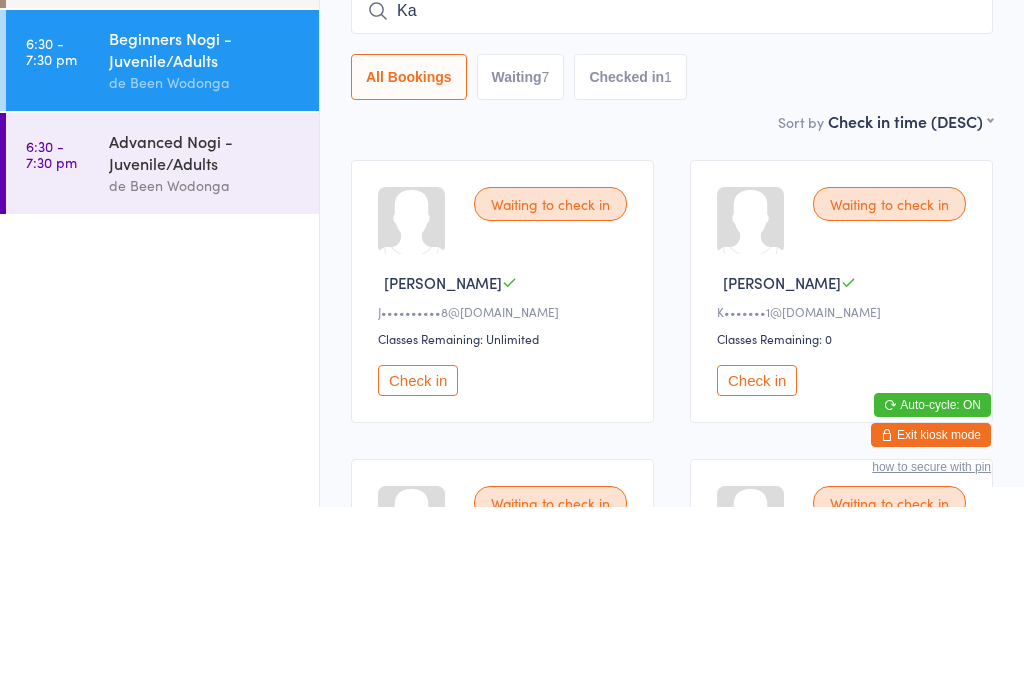 type 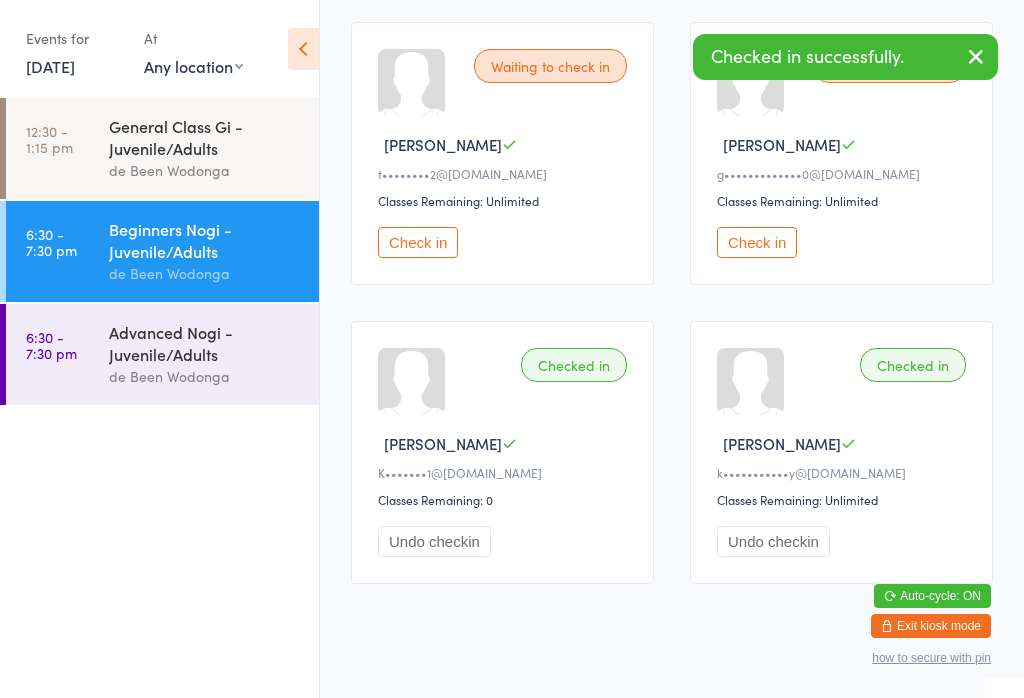 scroll, scrollTop: 926, scrollLeft: 0, axis: vertical 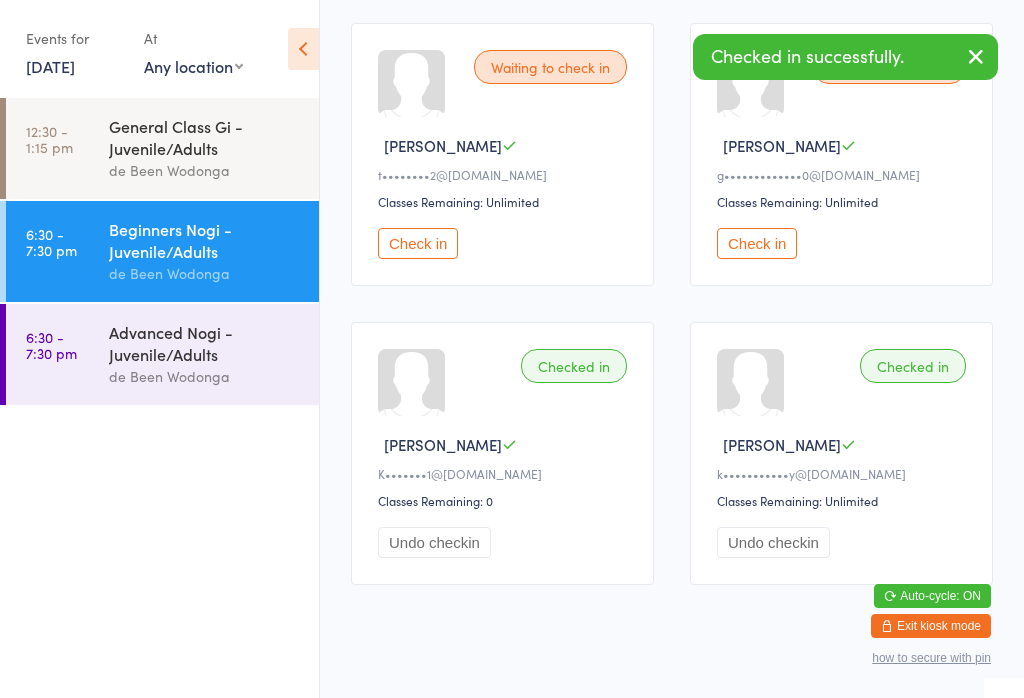 click on "Check in" at bounding box center [757, 243] 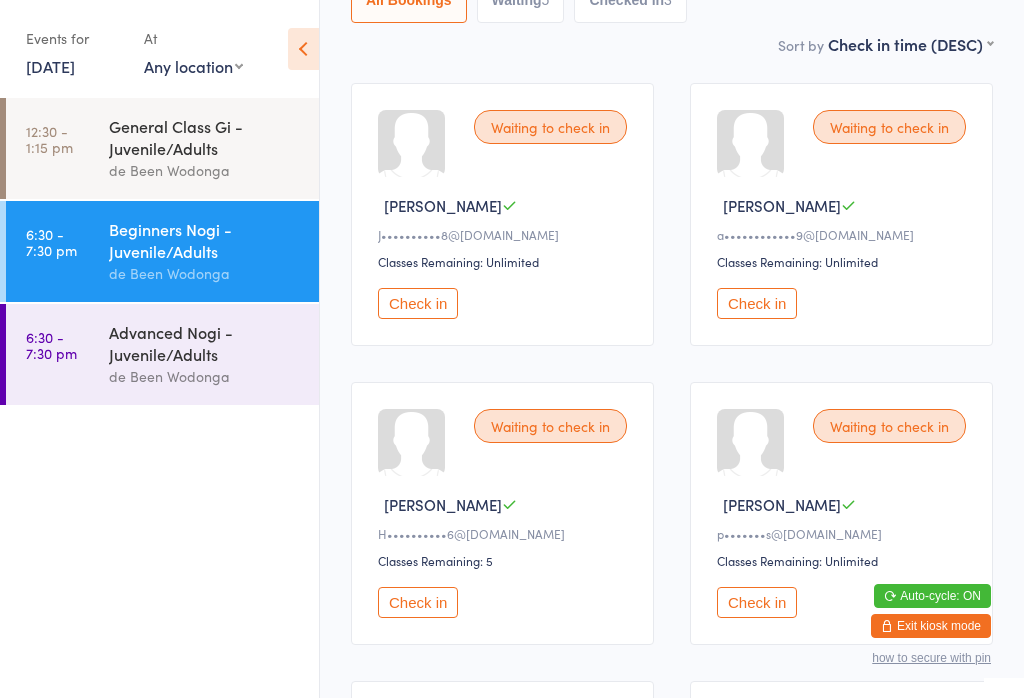 scroll, scrollTop: 267, scrollLeft: 0, axis: vertical 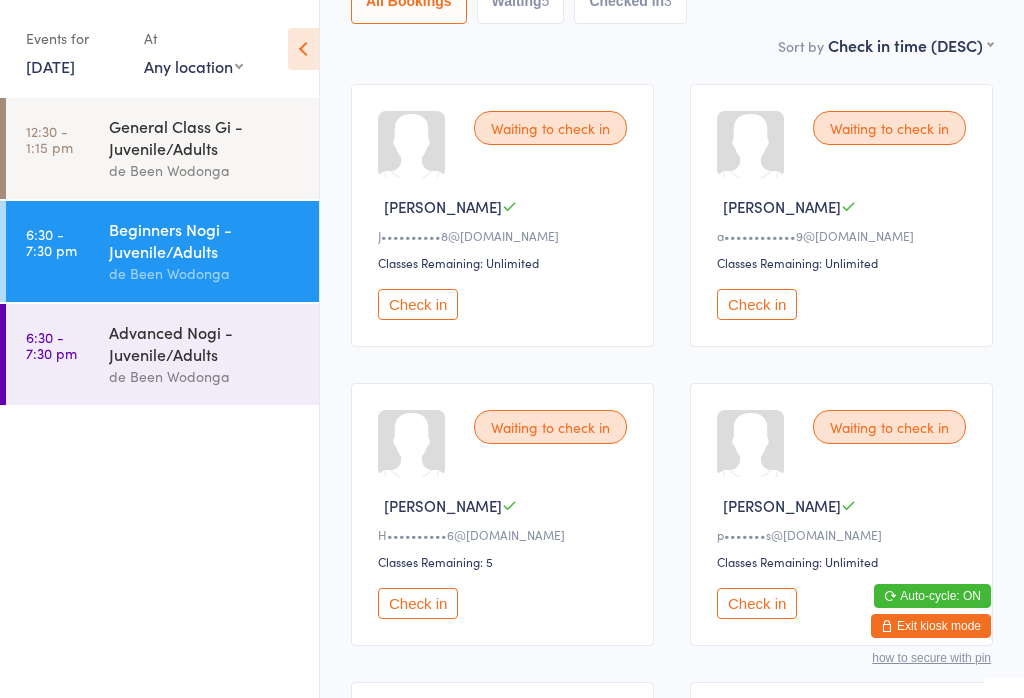 click on "Check in" at bounding box center [757, 603] 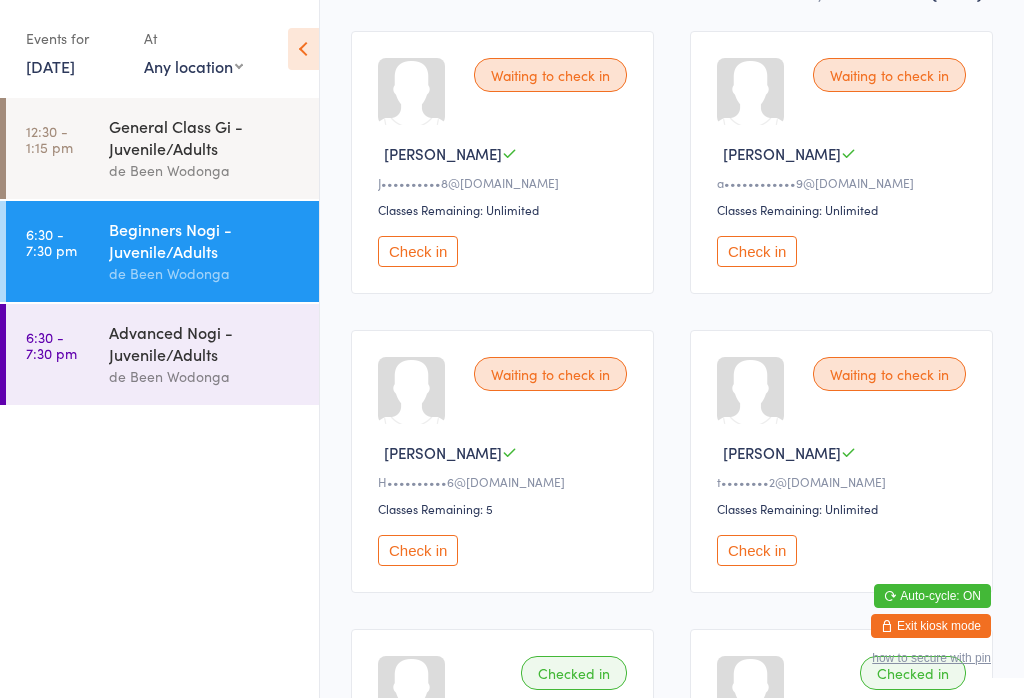 scroll, scrollTop: 332, scrollLeft: 0, axis: vertical 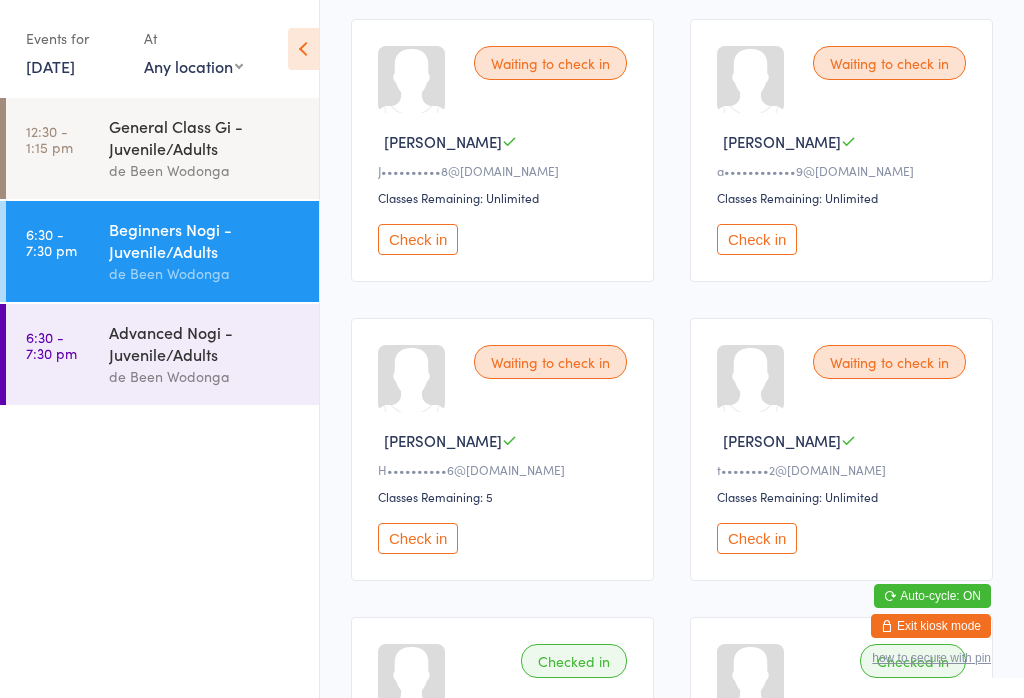 click on "Check in" at bounding box center [757, 538] 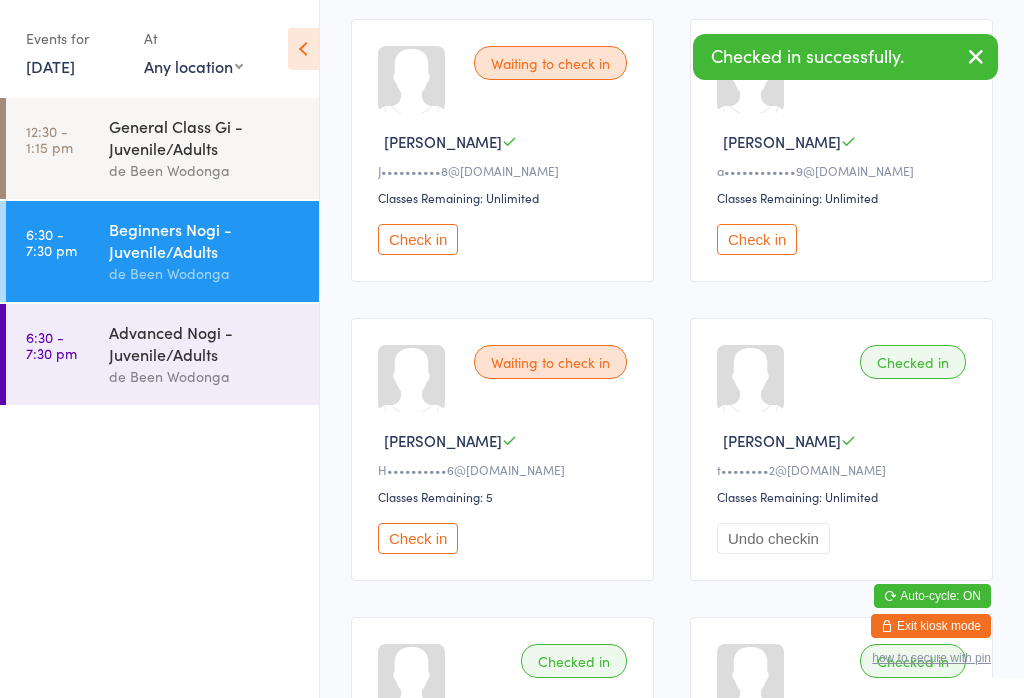 click on "Advanced Nogi - Juvenile/Adults de Been Wodonga" at bounding box center (214, 354) 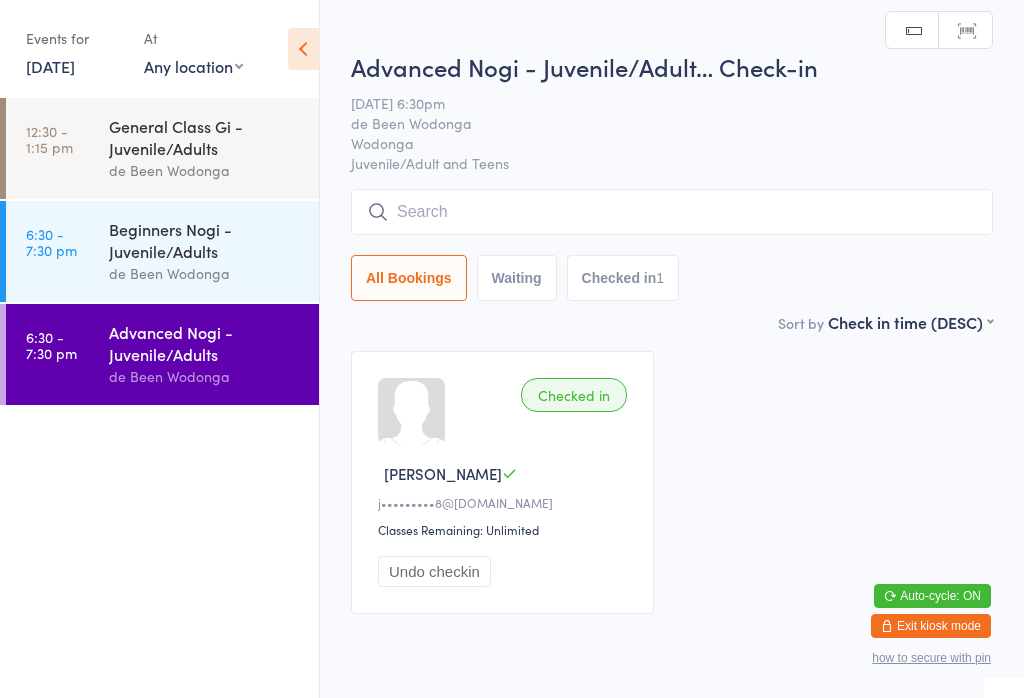 click at bounding box center (672, 212) 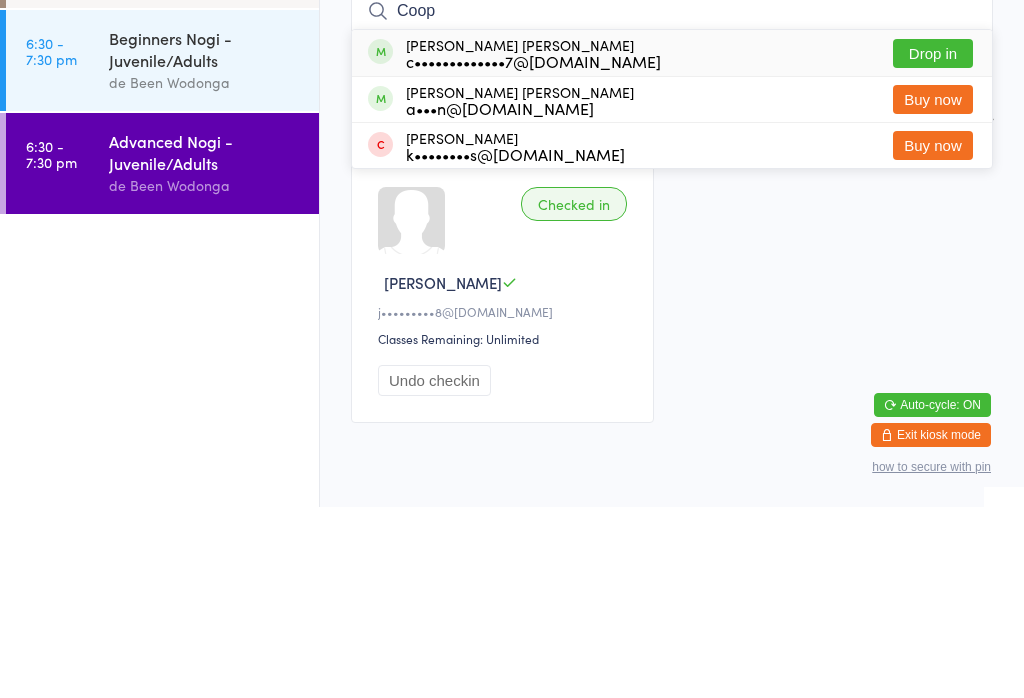 type on "Coop" 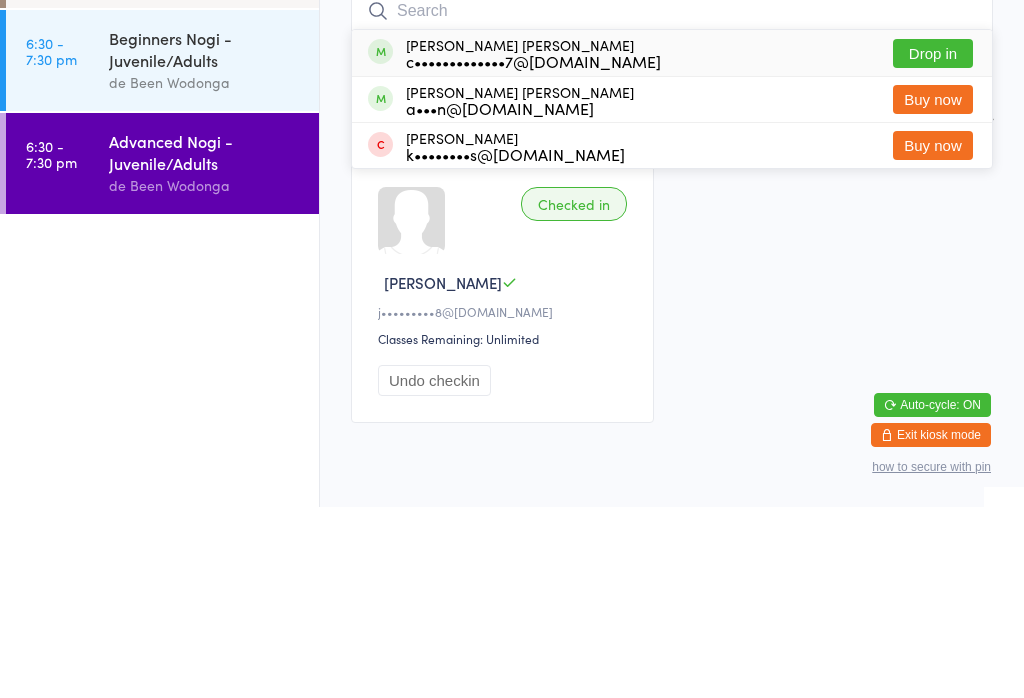 scroll, scrollTop: 67, scrollLeft: 0, axis: vertical 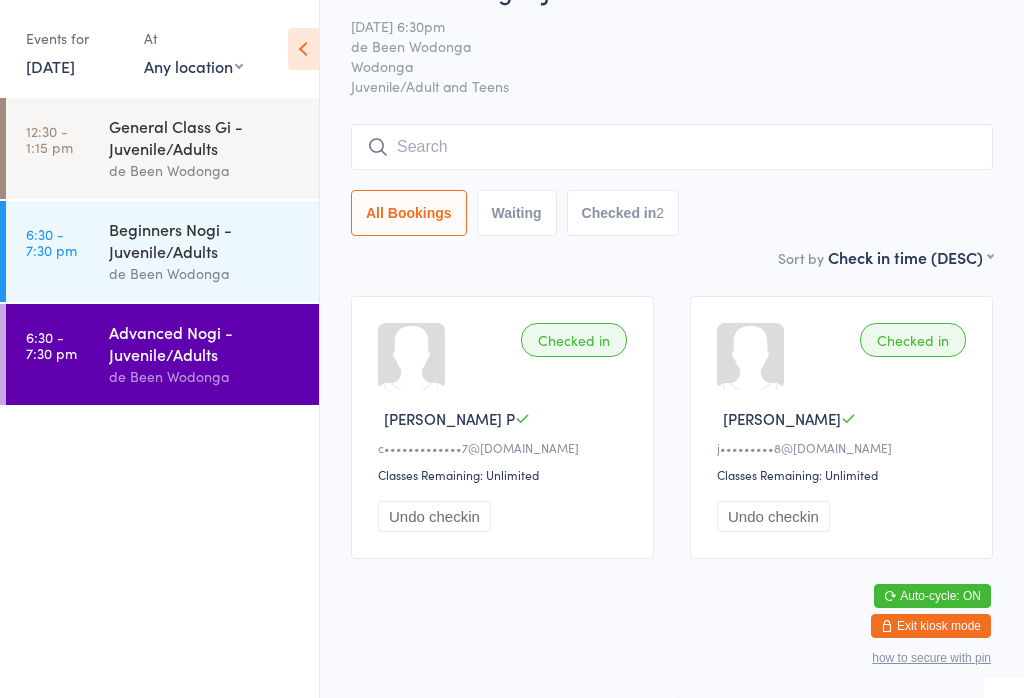click on "Beginners Nogi - Juvenile/Adults" at bounding box center [205, 240] 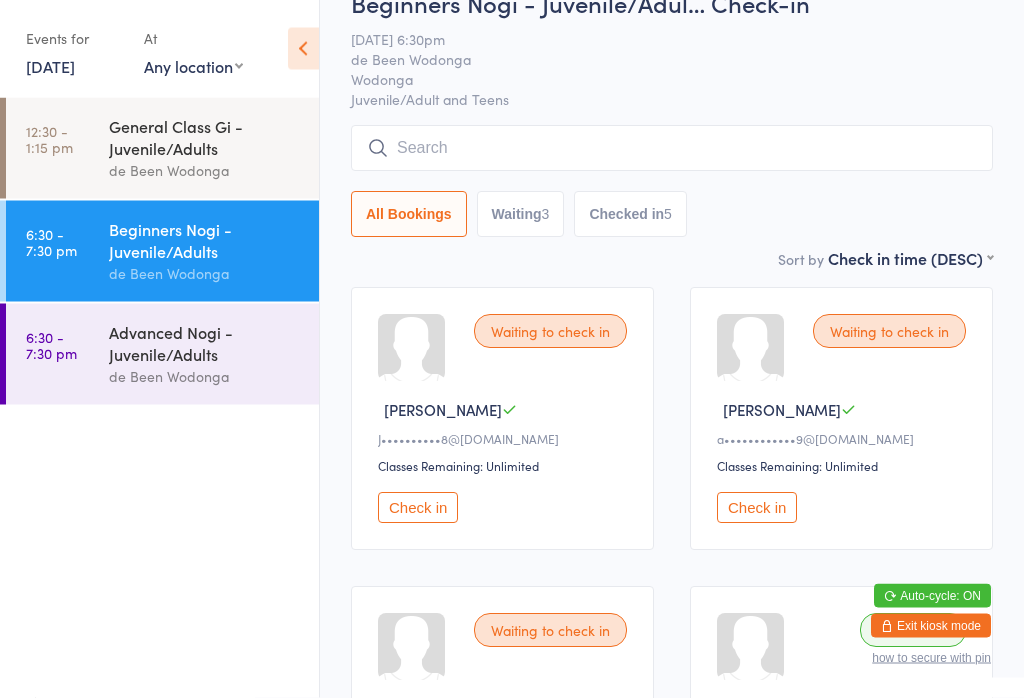 scroll, scrollTop: 64, scrollLeft: 0, axis: vertical 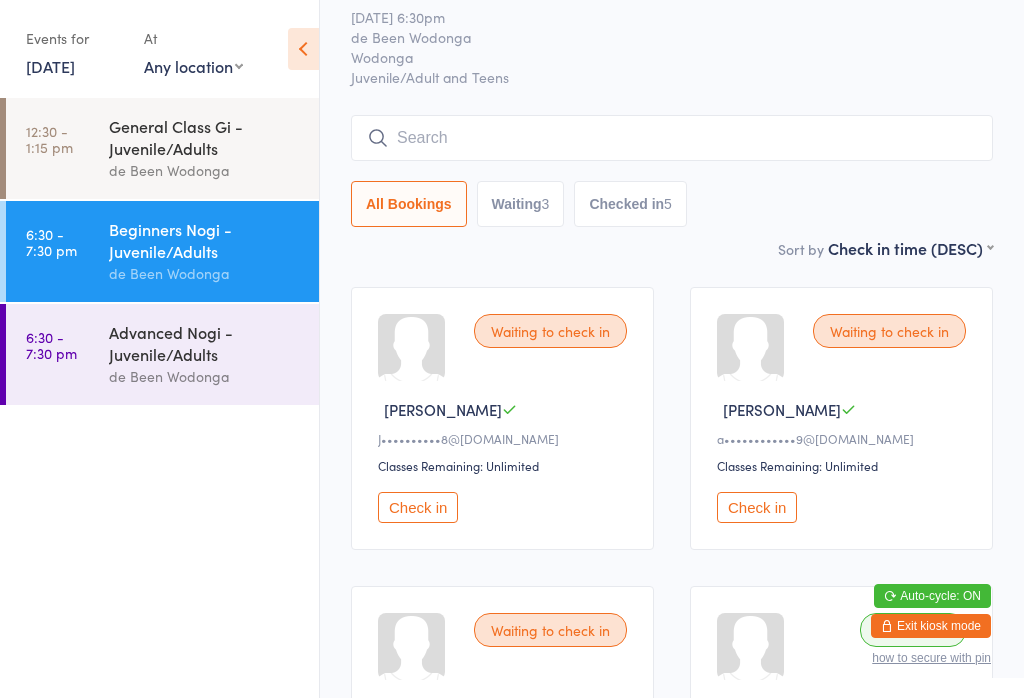 click on "Check in" at bounding box center [757, 507] 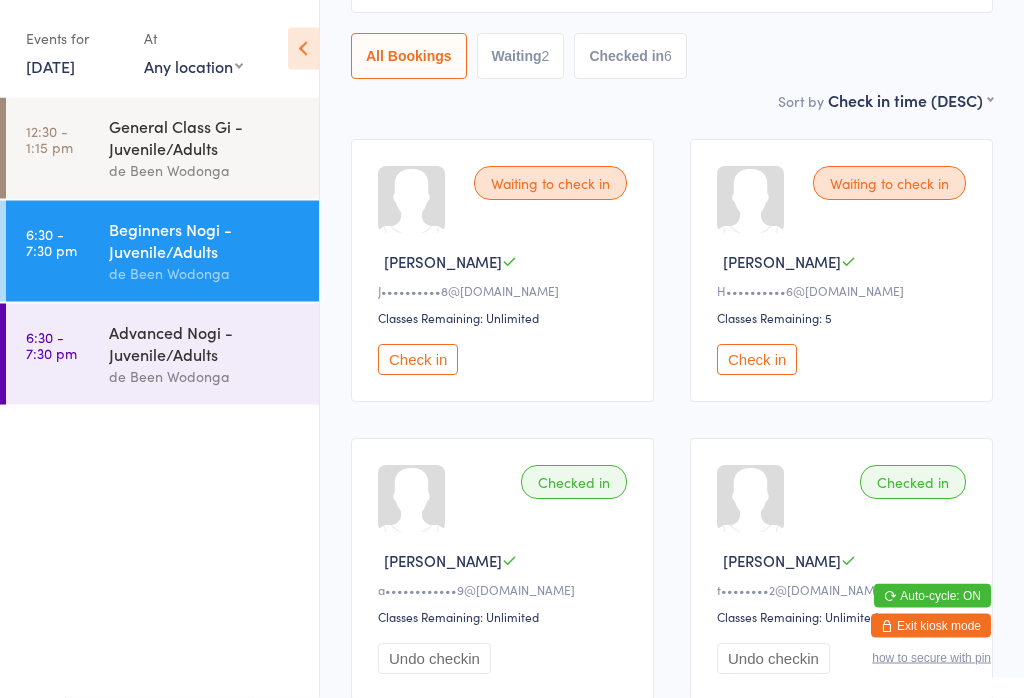 scroll, scrollTop: 213, scrollLeft: 0, axis: vertical 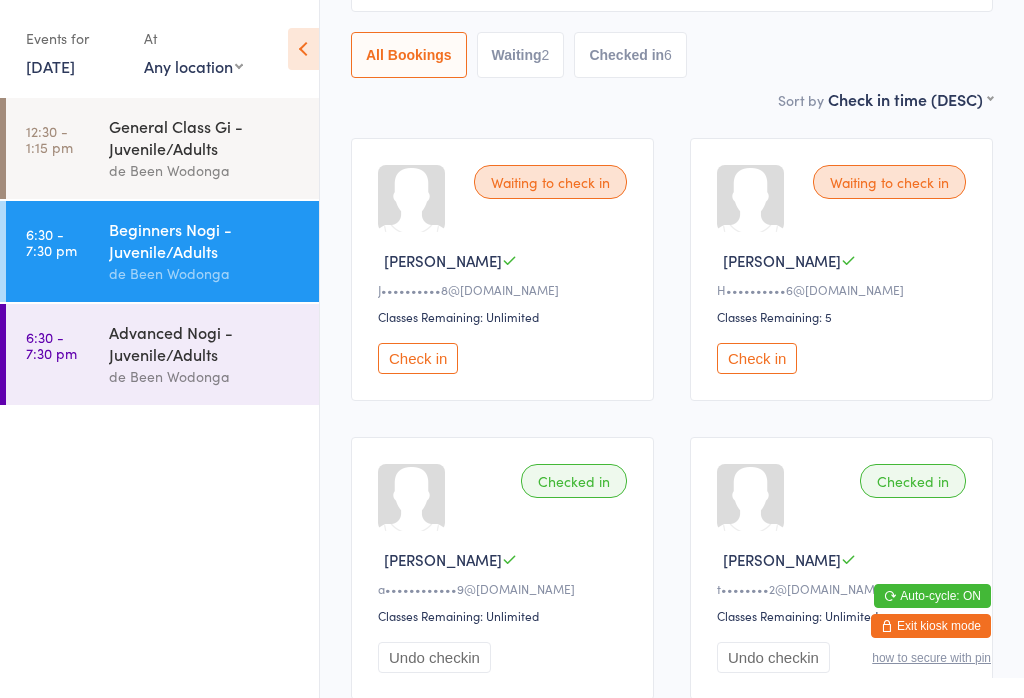 click on "Check in" at bounding box center [418, 358] 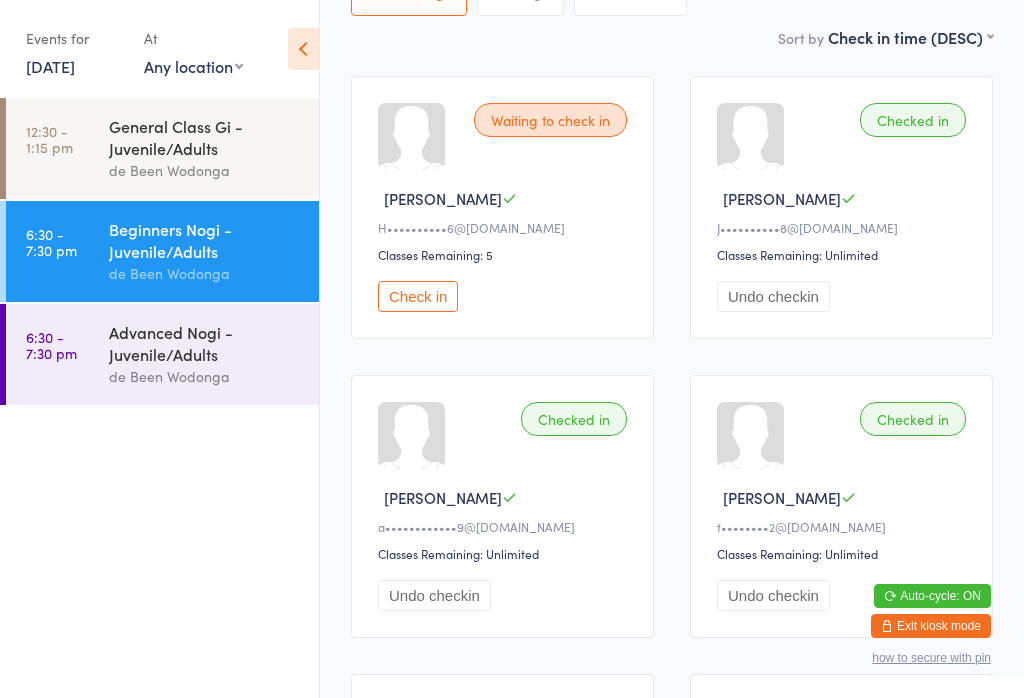 scroll, scrollTop: 273, scrollLeft: 0, axis: vertical 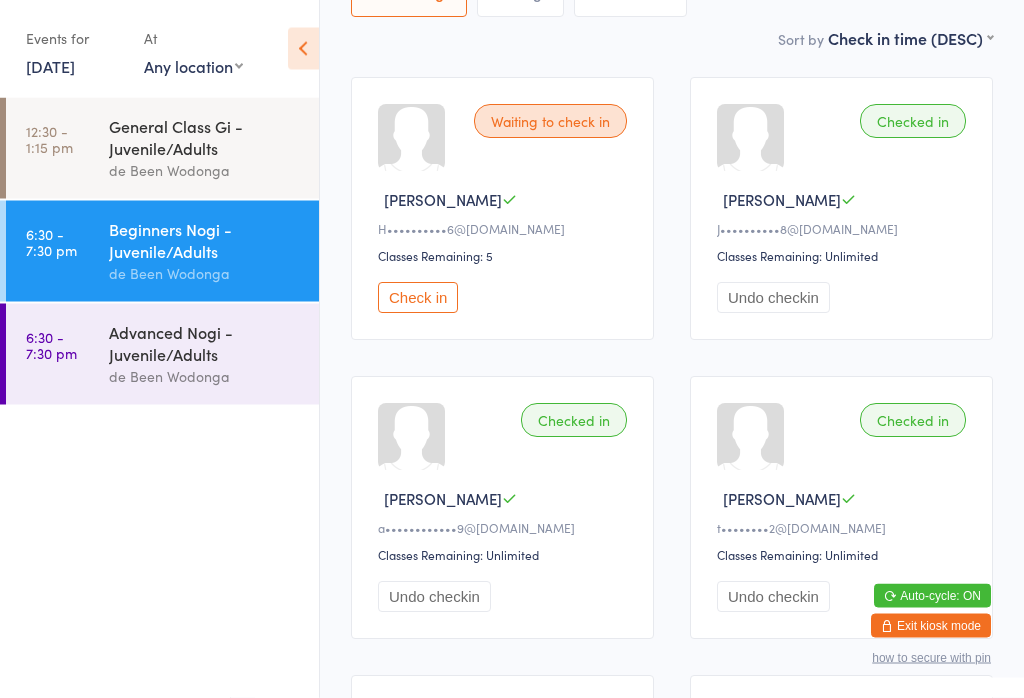 click on "Check in" at bounding box center [418, 298] 